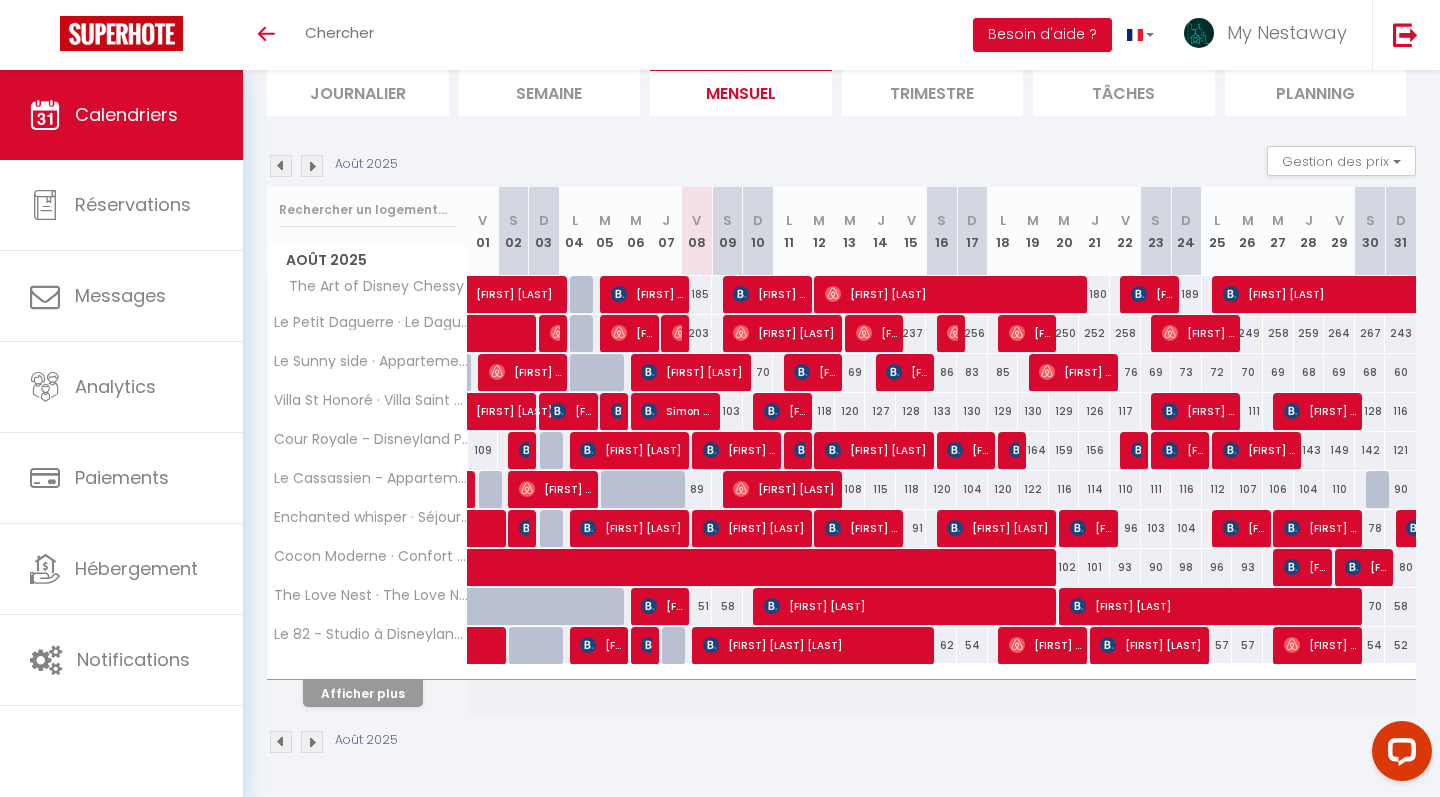 scroll, scrollTop: 140, scrollLeft: 0, axis: vertical 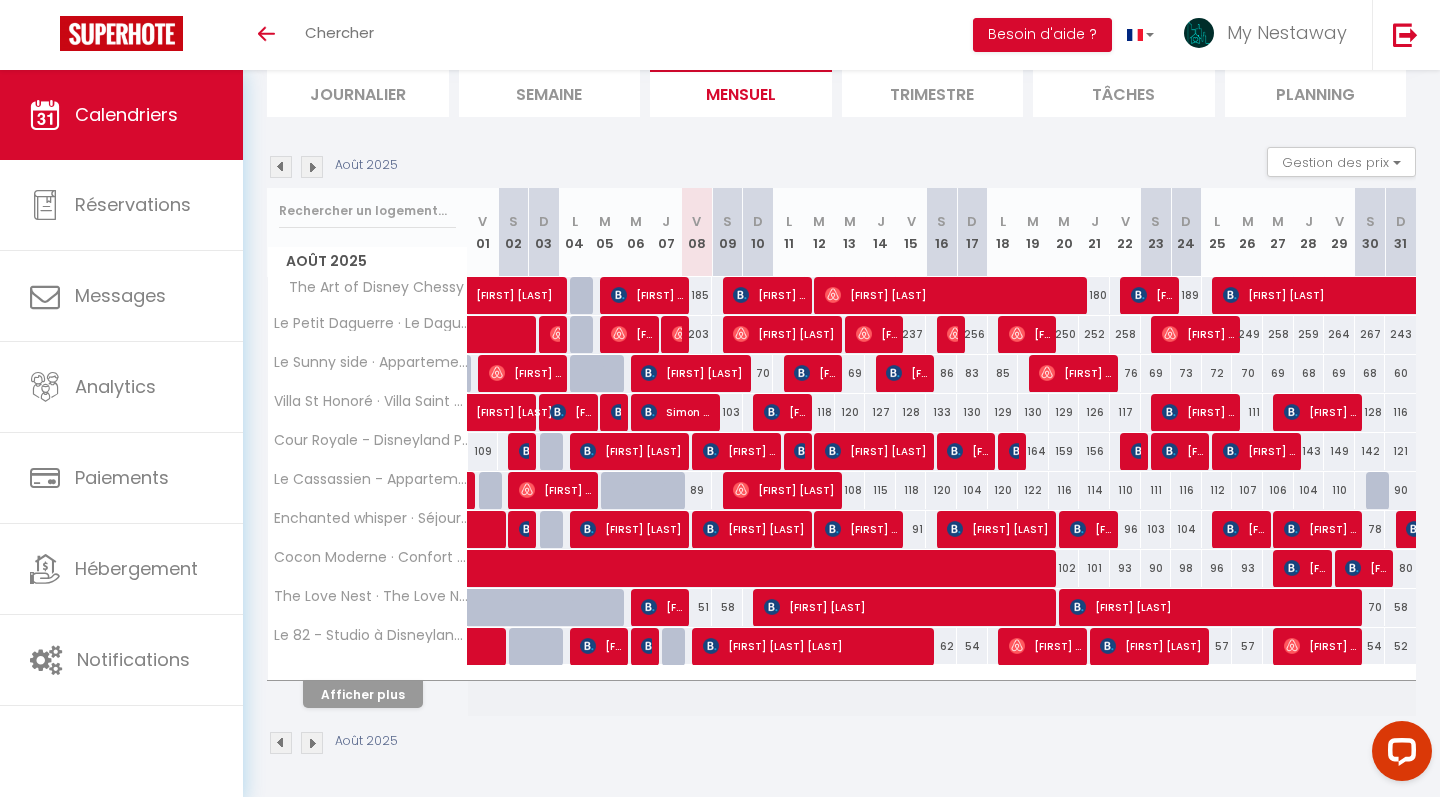 click on "Afficher plus" at bounding box center [363, 694] 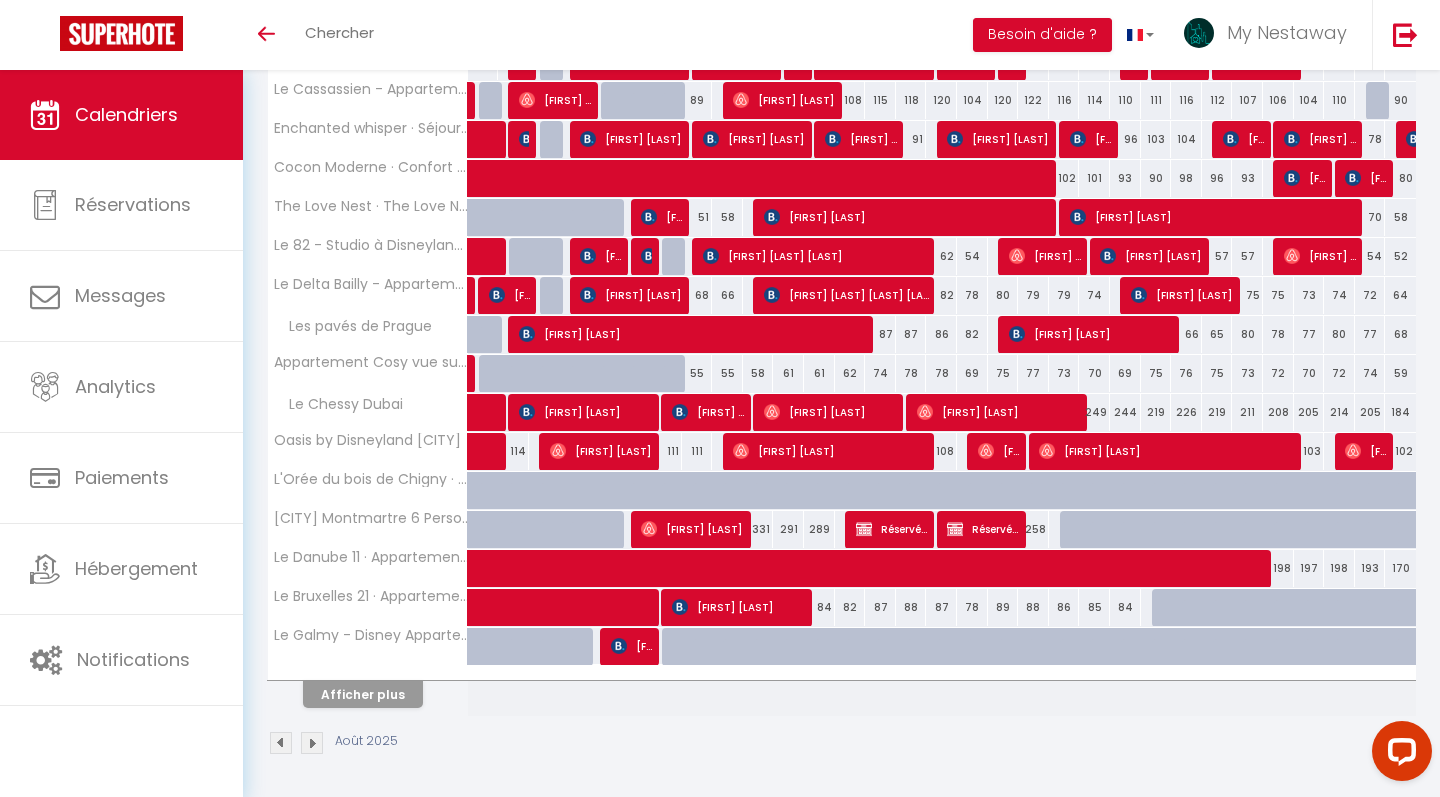 click on "Afficher plus" at bounding box center [363, 694] 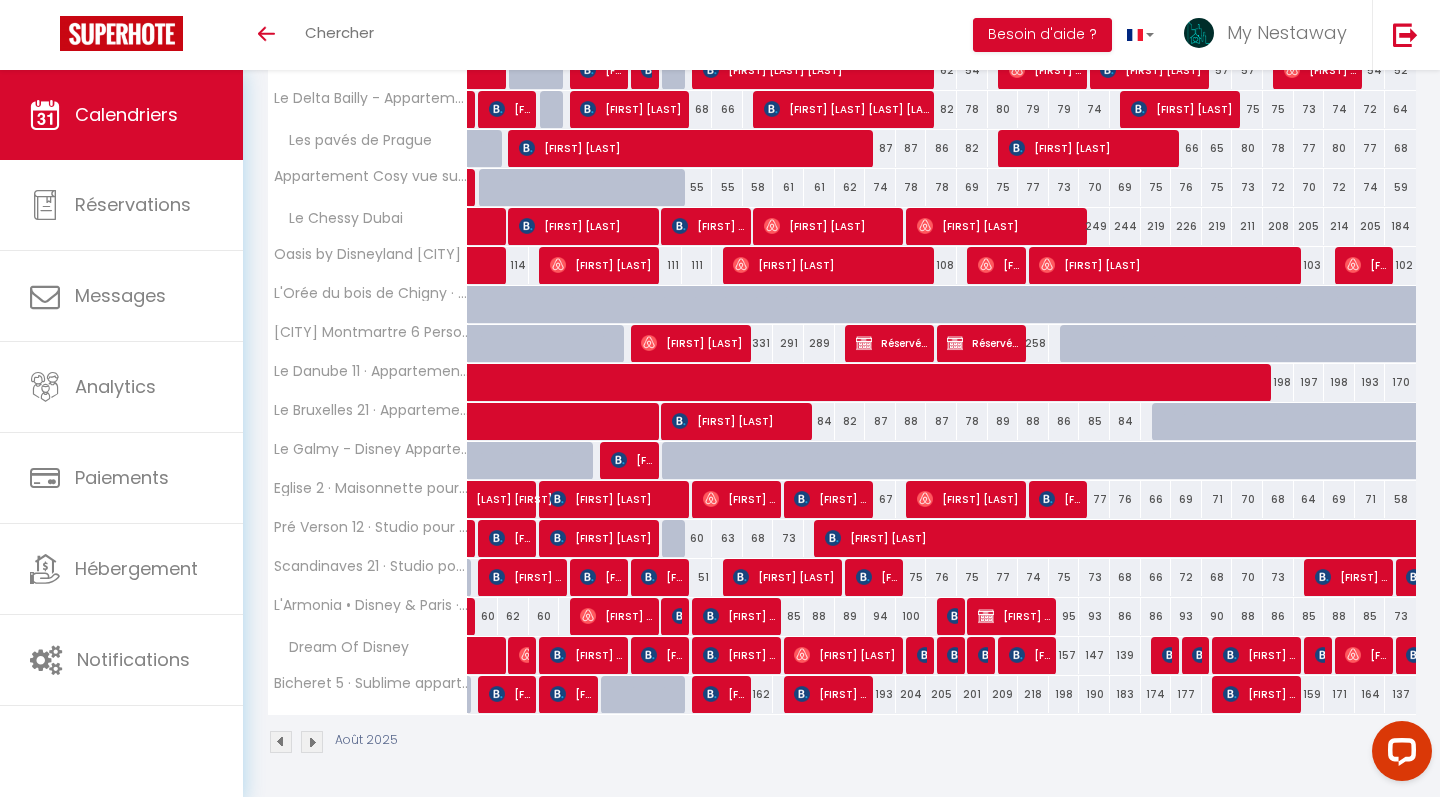 scroll, scrollTop: 715, scrollLeft: 0, axis: vertical 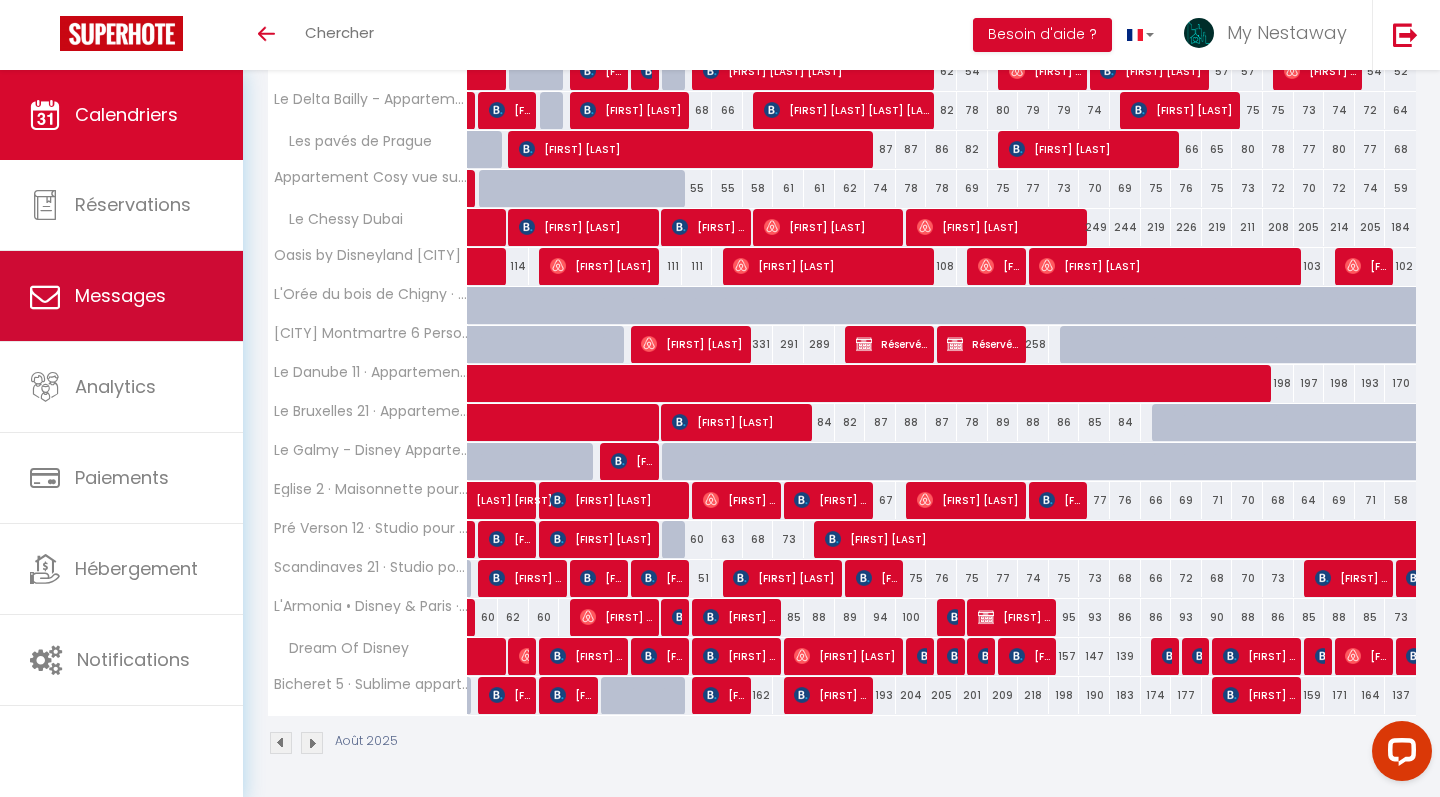 click on "Messages" at bounding box center (120, 295) 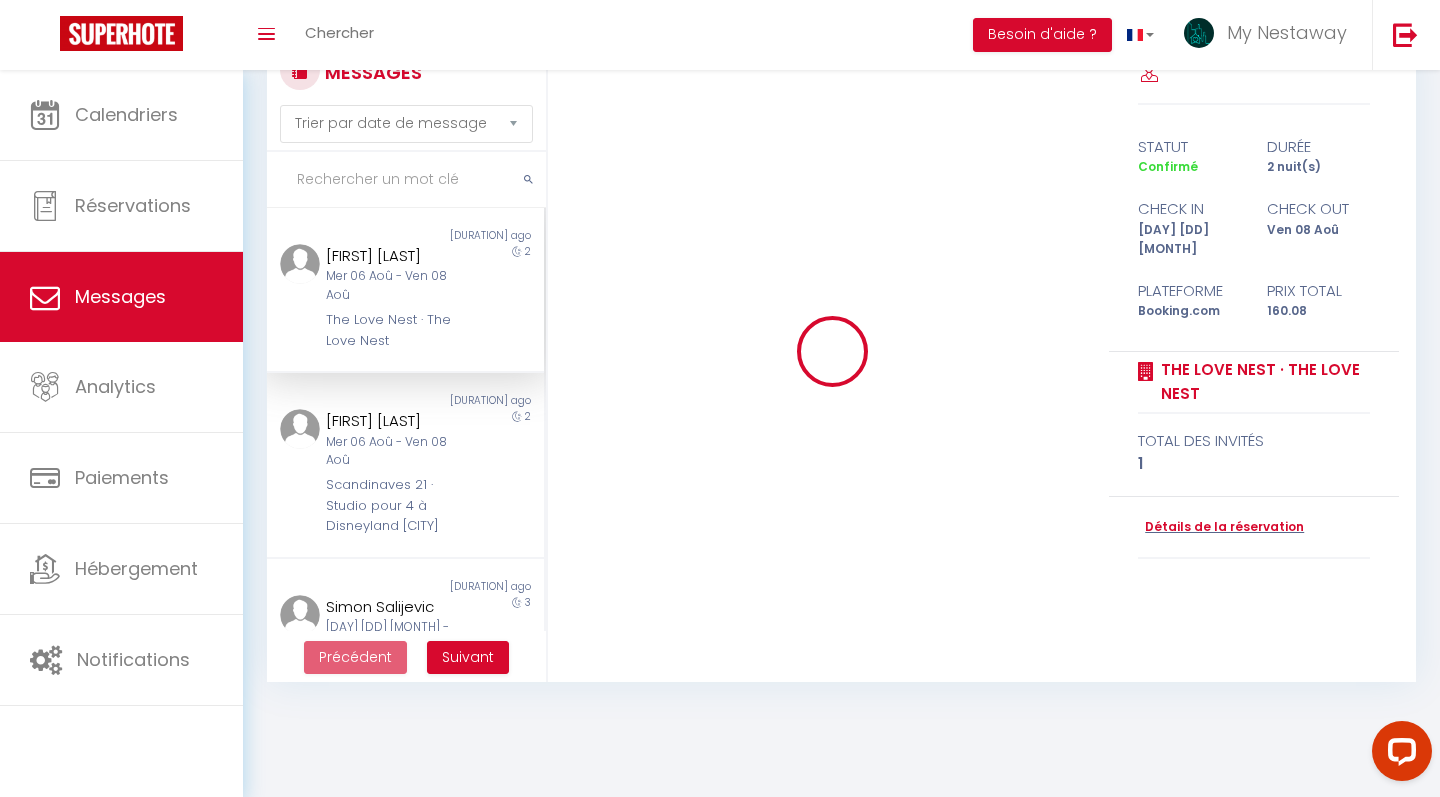 scroll, scrollTop: 0, scrollLeft: 0, axis: both 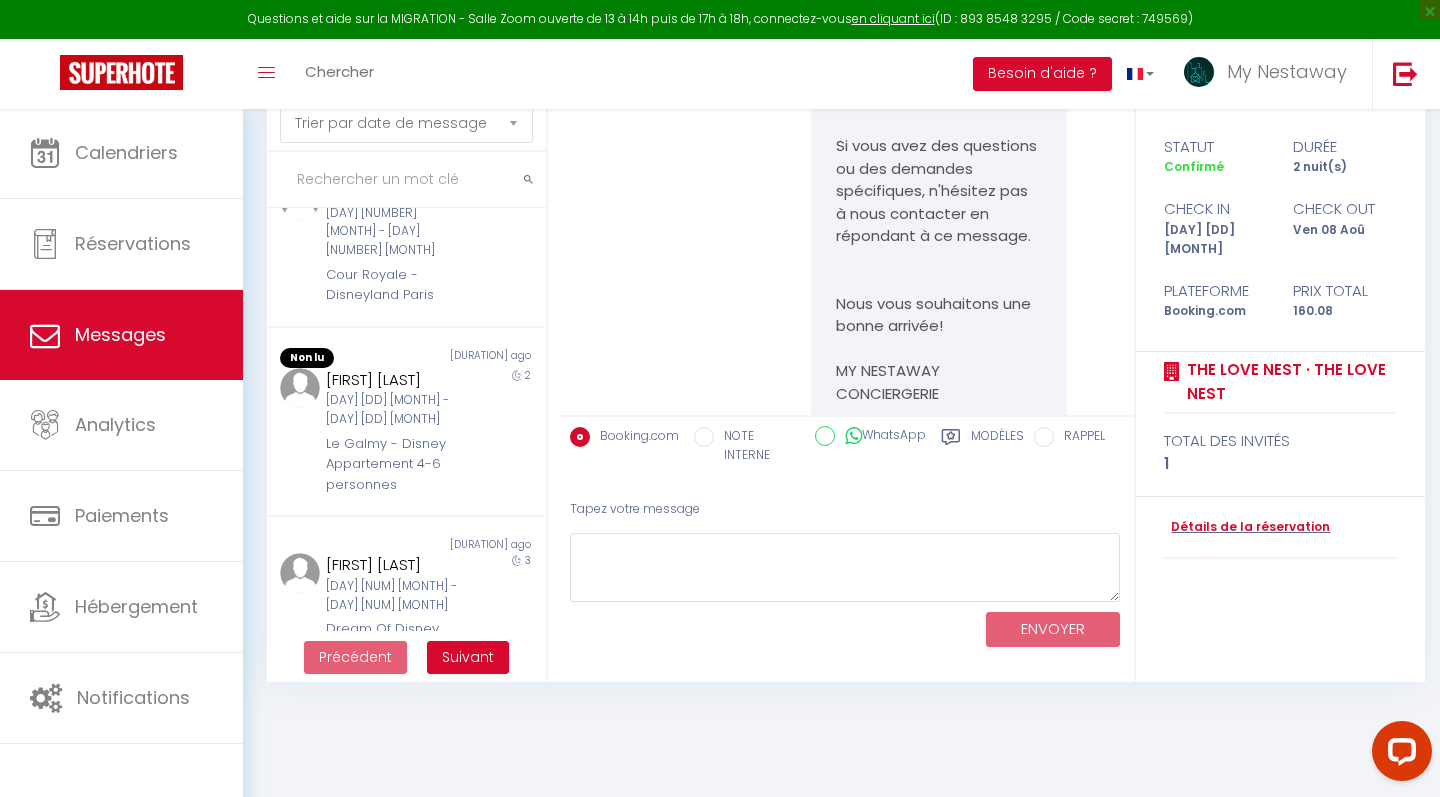 click on "Suivant" at bounding box center [468, 657] 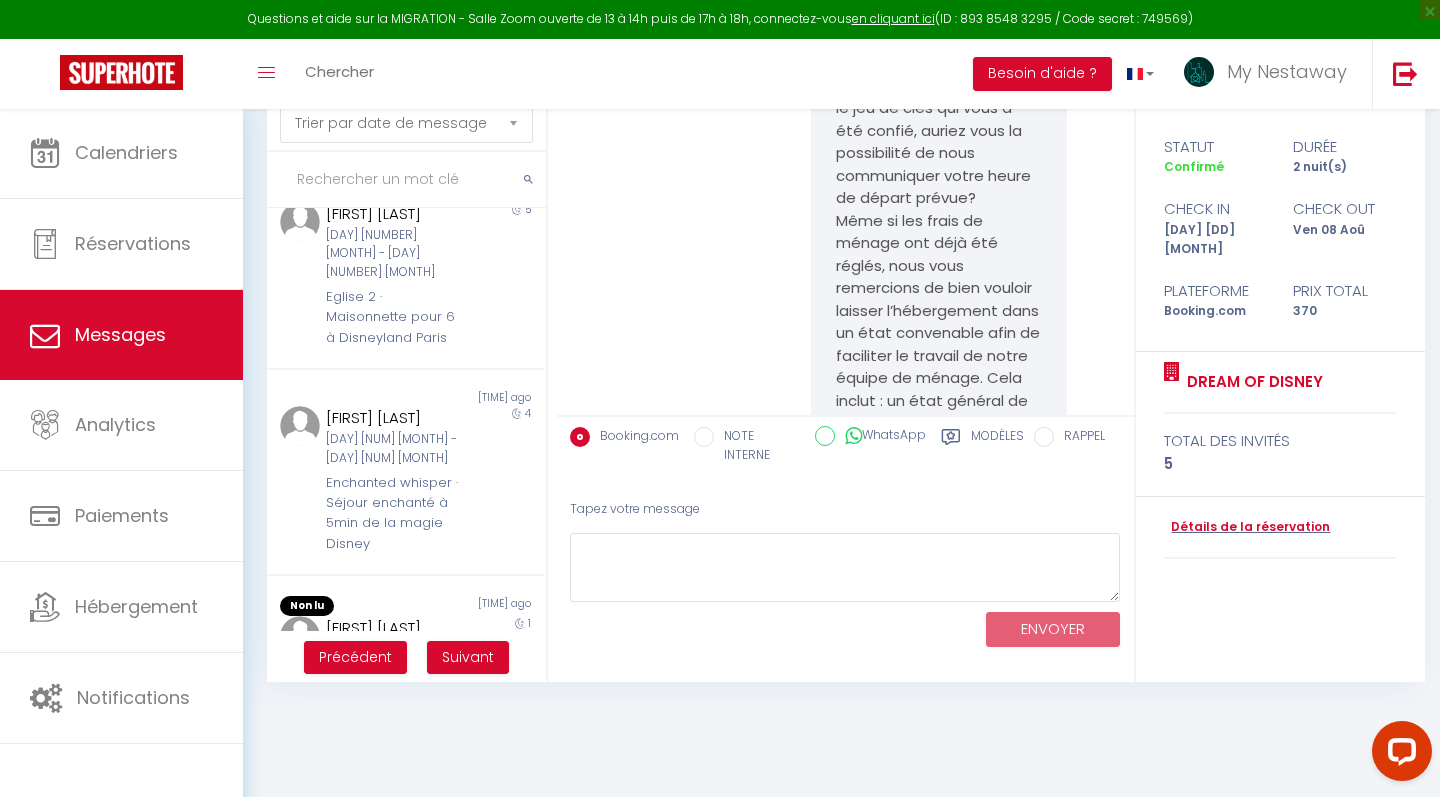 scroll, scrollTop: 10800, scrollLeft: 0, axis: vertical 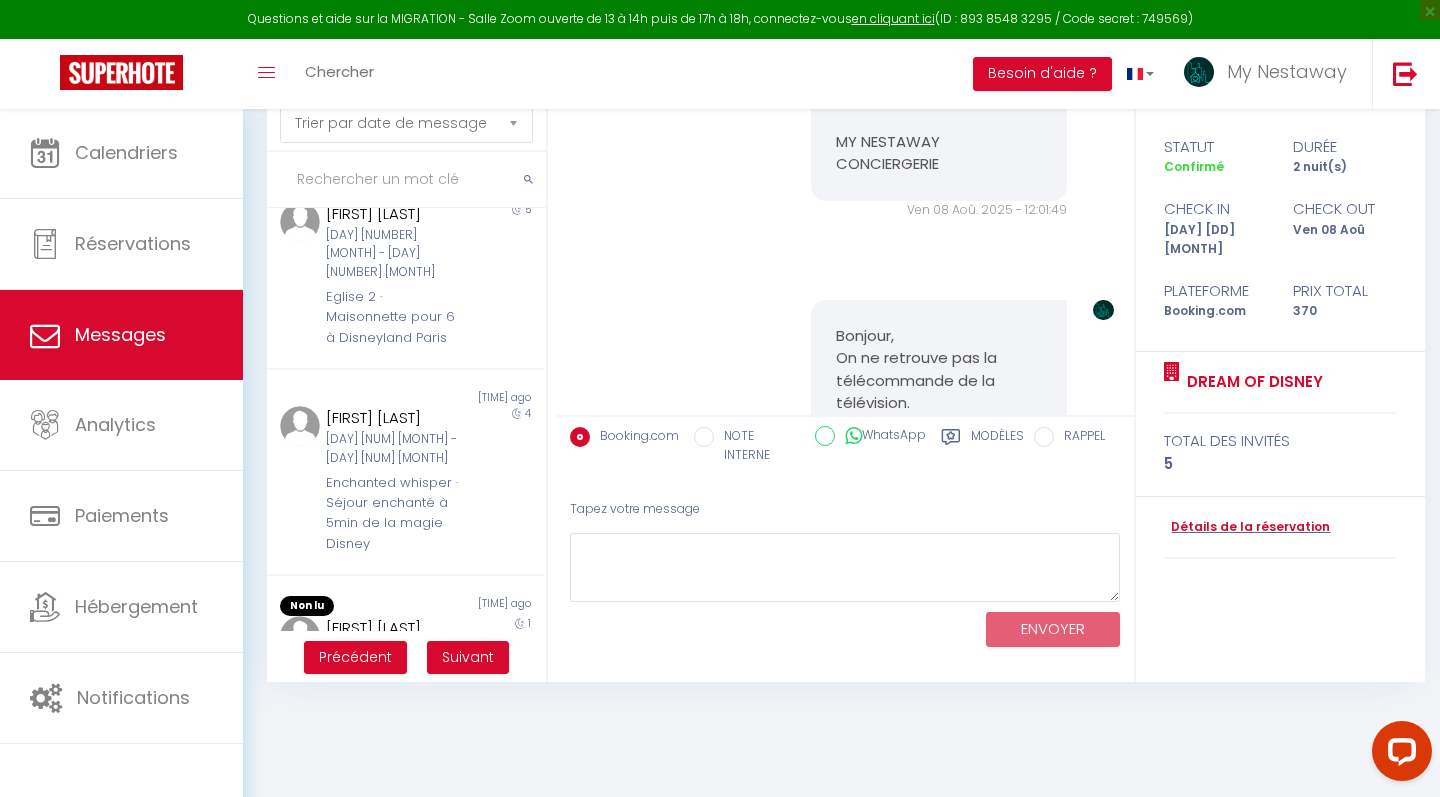 click on "Suivant" at bounding box center [468, 657] 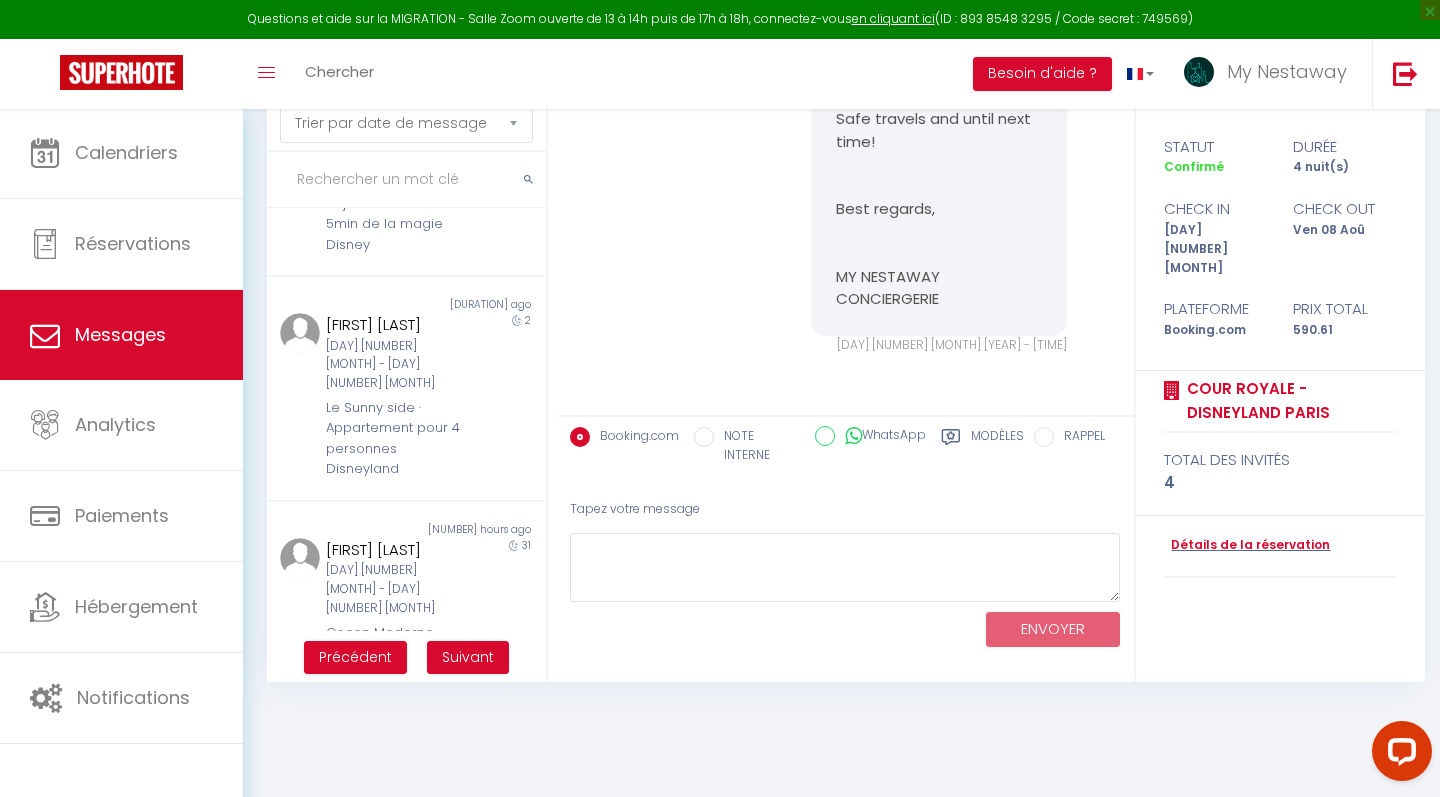 scroll, scrollTop: 10014, scrollLeft: 0, axis: vertical 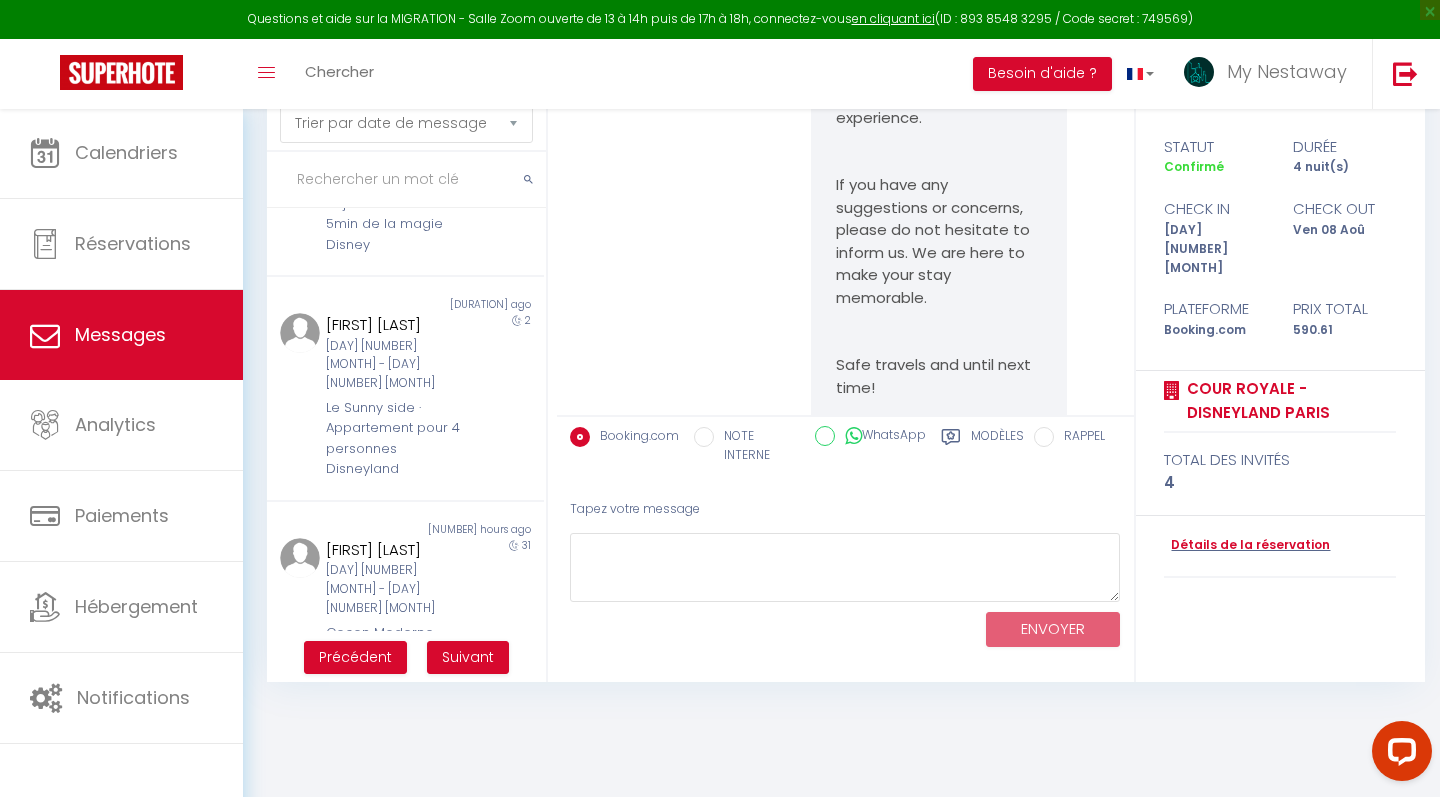 click on "Suivant" at bounding box center (468, 657) 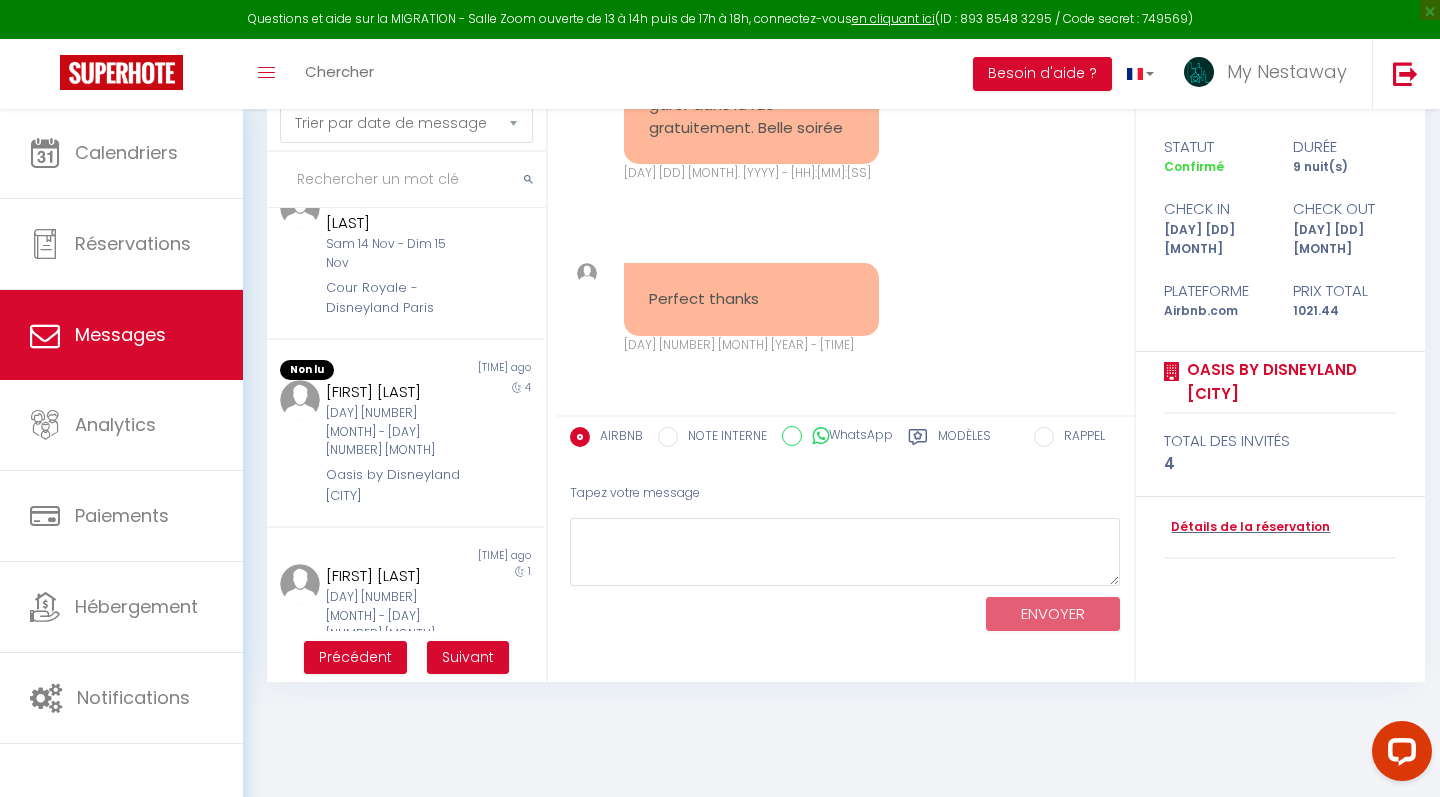 scroll, scrollTop: 1291, scrollLeft: 0, axis: vertical 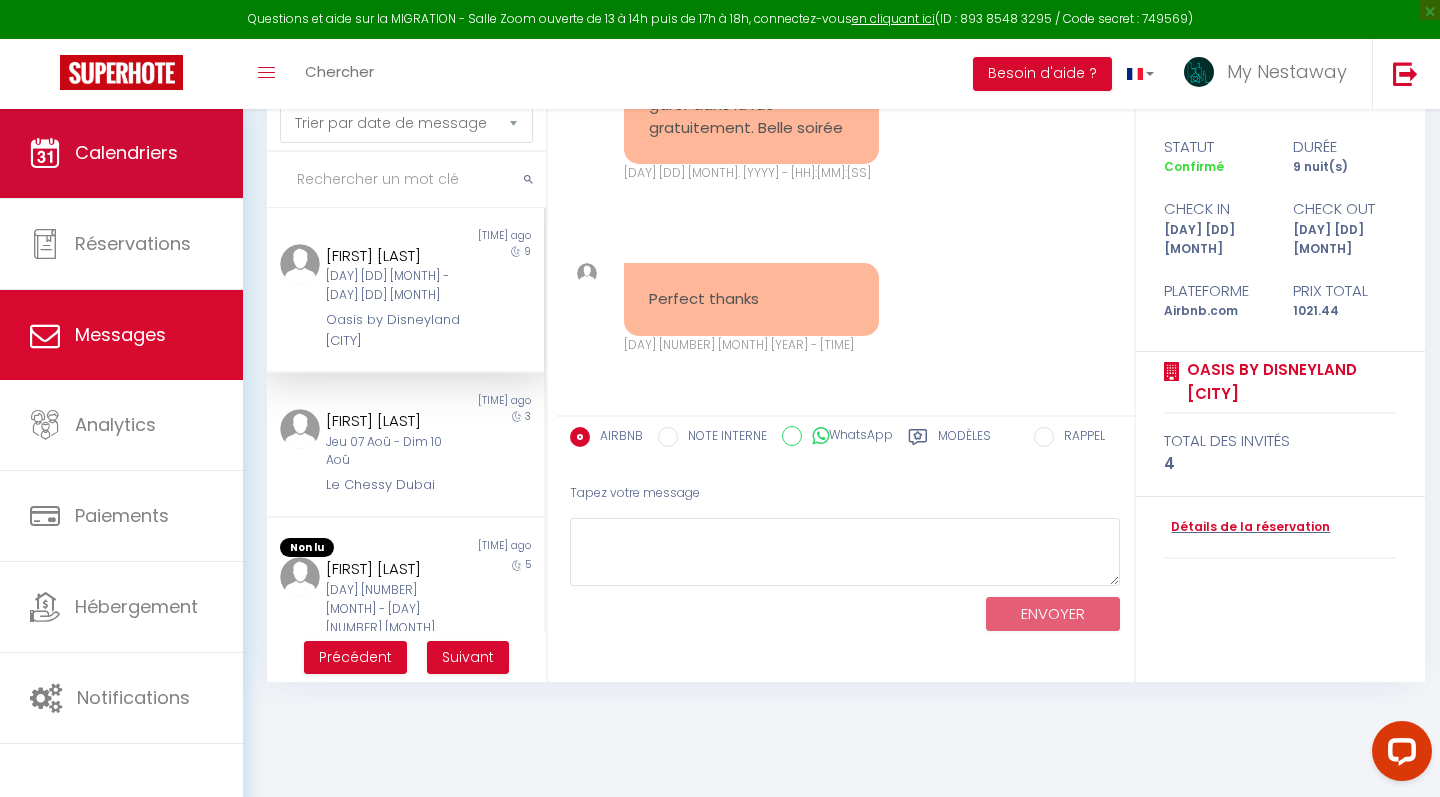 click on "Calendriers" at bounding box center (126, 152) 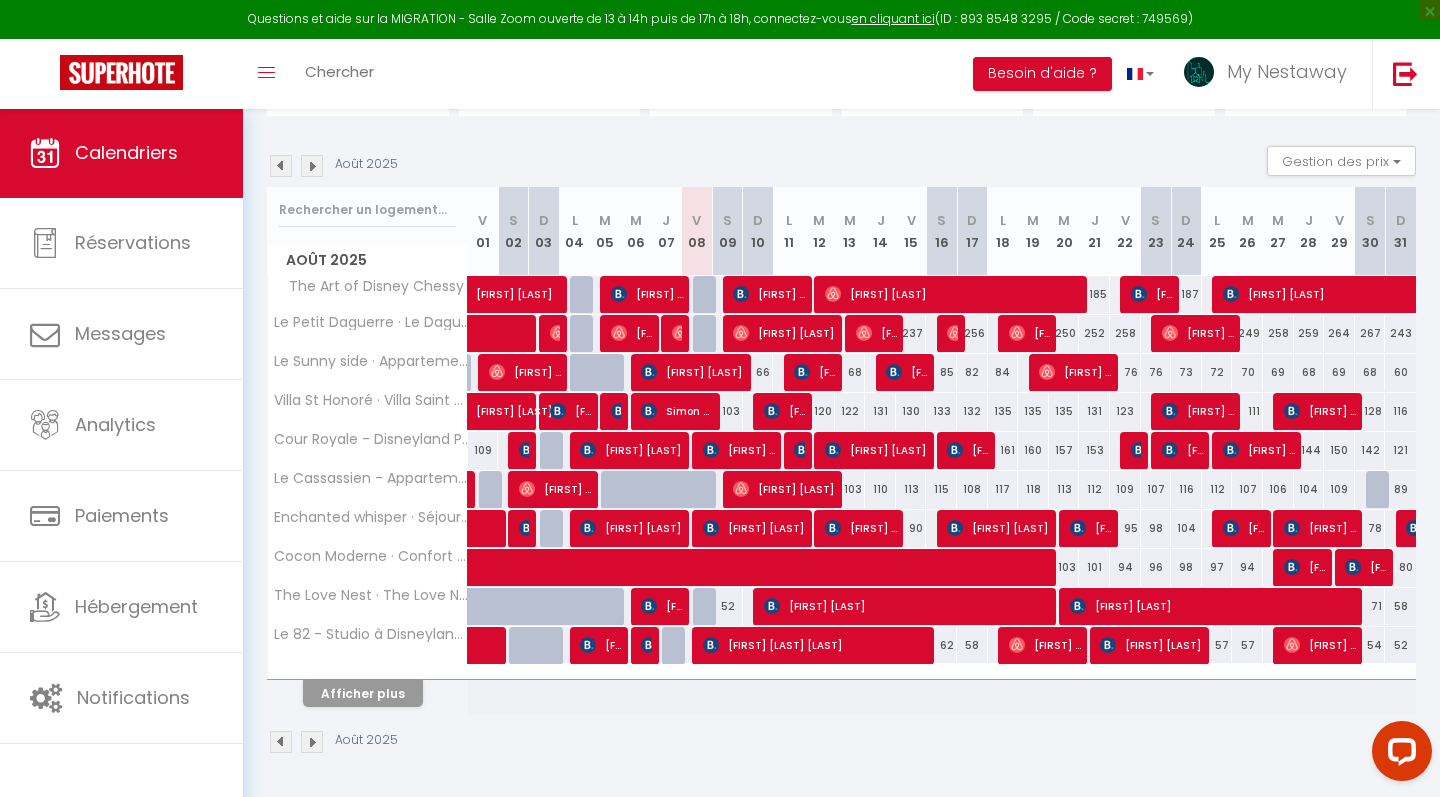 scroll, scrollTop: 178, scrollLeft: 0, axis: vertical 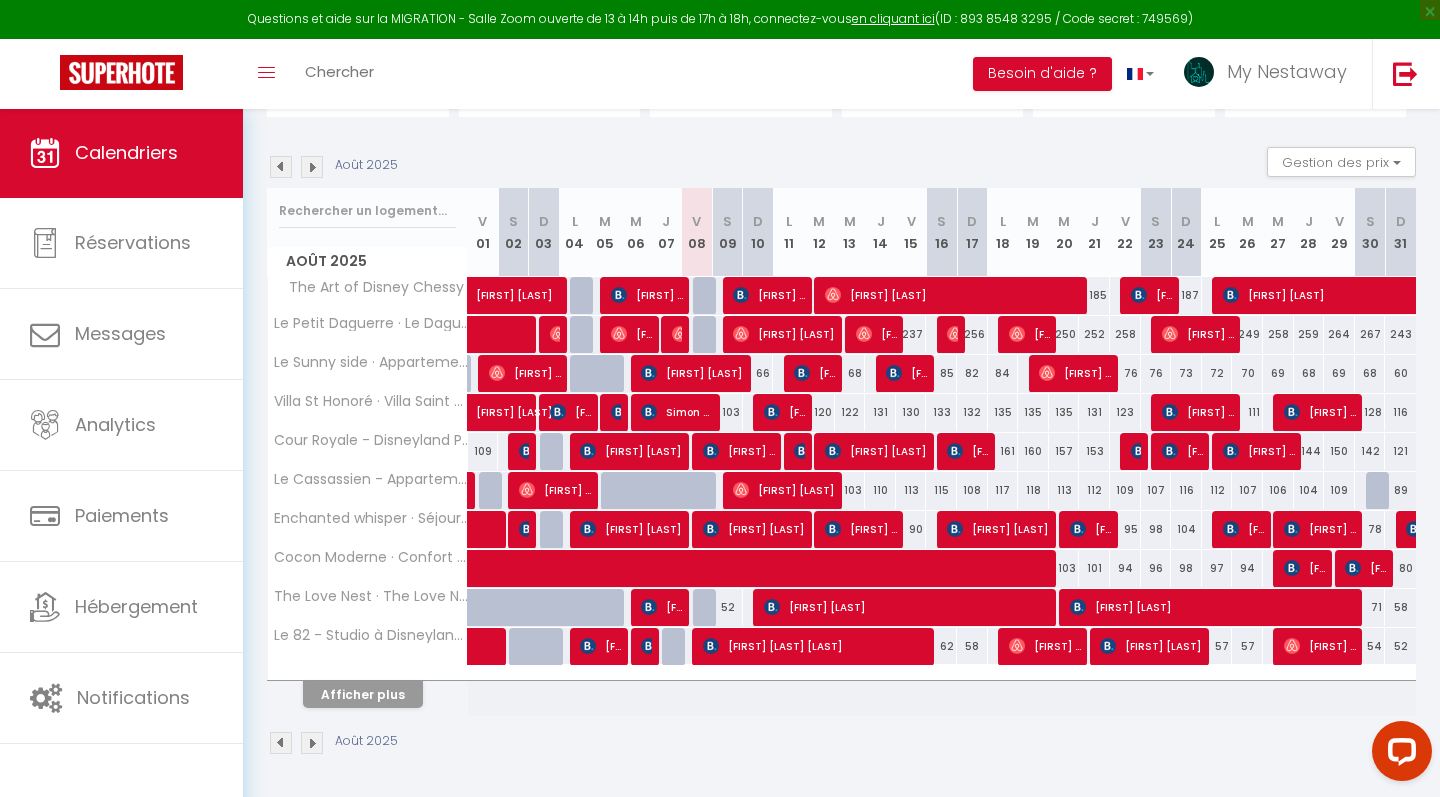 click on "Afficher plus" at bounding box center [363, 694] 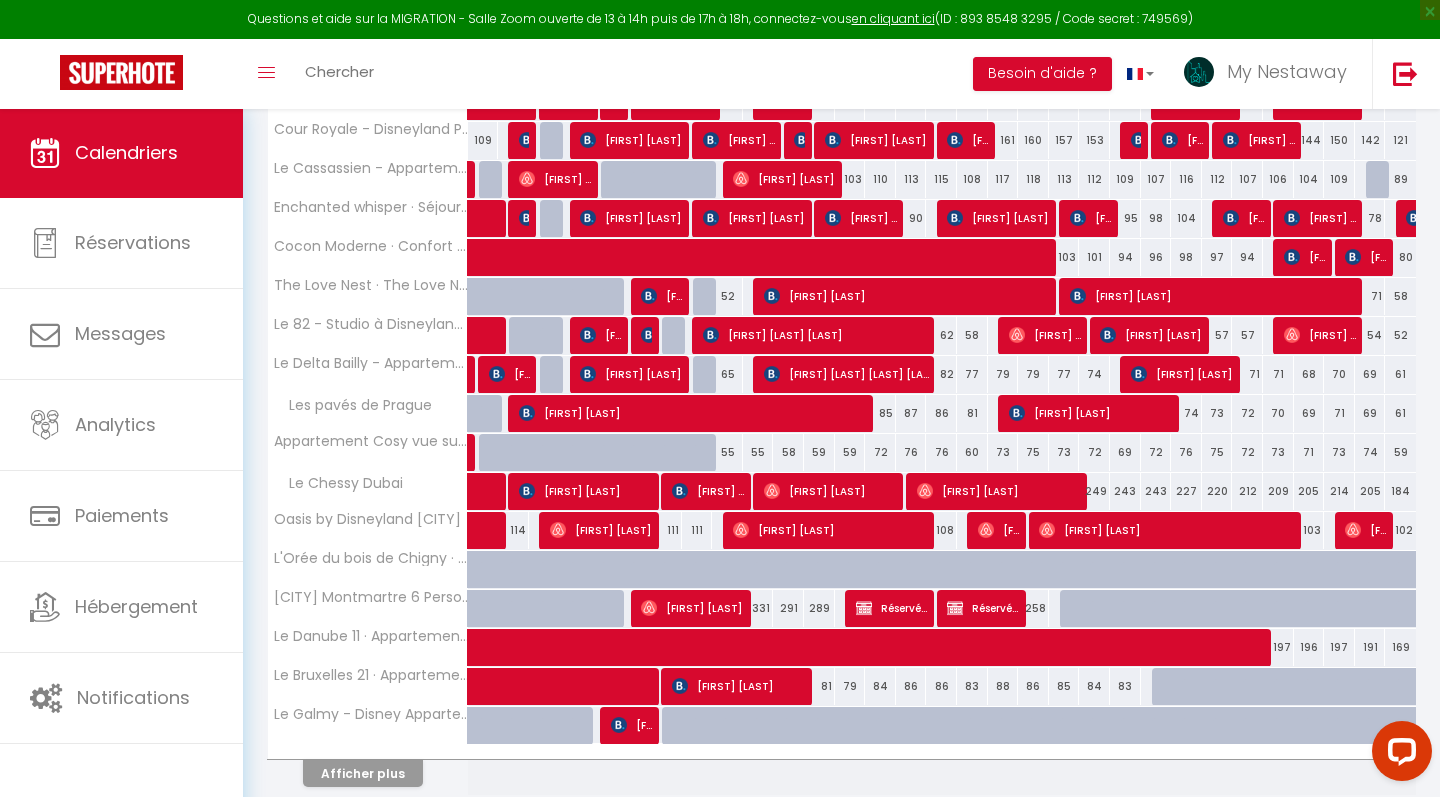 scroll, scrollTop: 538, scrollLeft: 0, axis: vertical 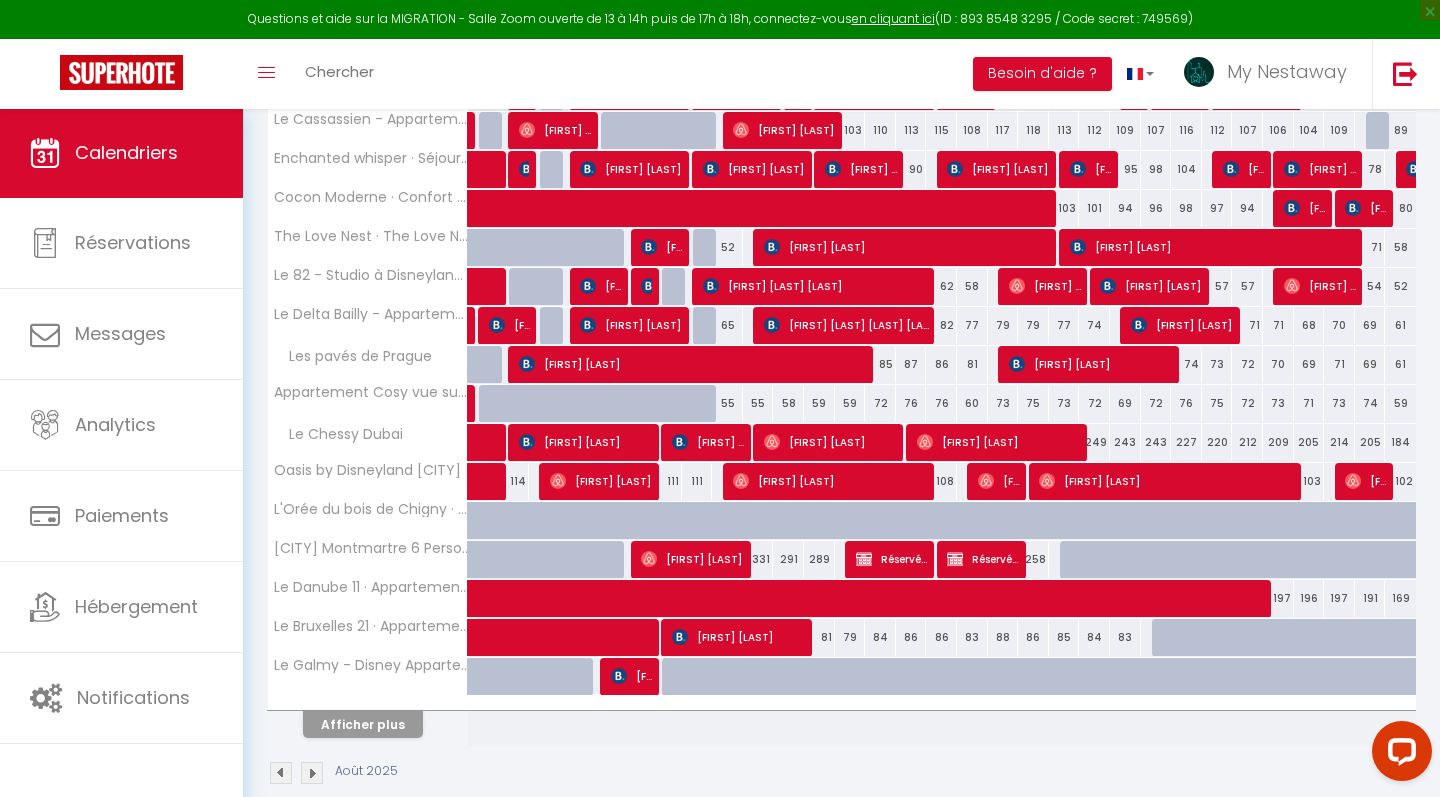 click on "Afficher plus" at bounding box center (363, 724) 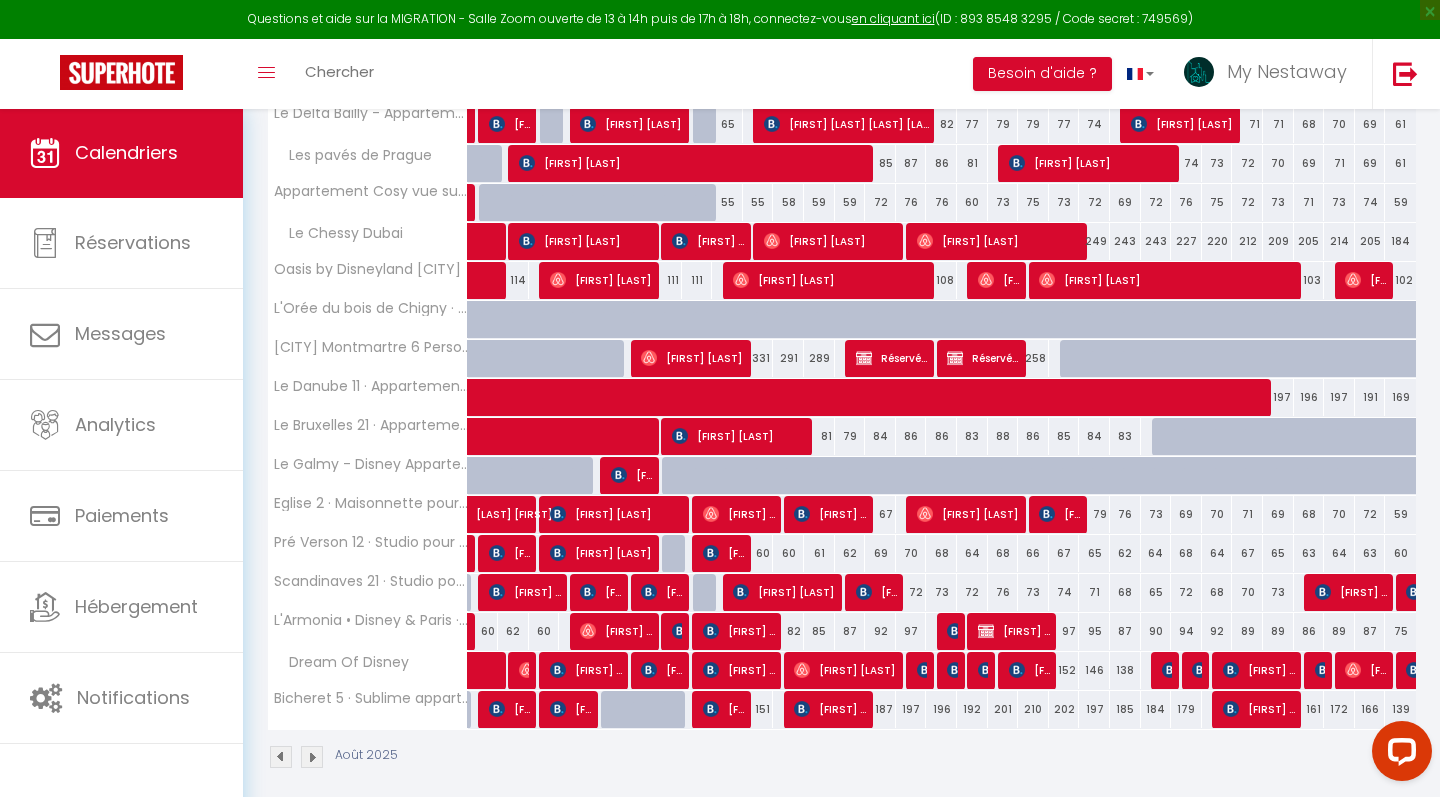 scroll, scrollTop: 746, scrollLeft: 0, axis: vertical 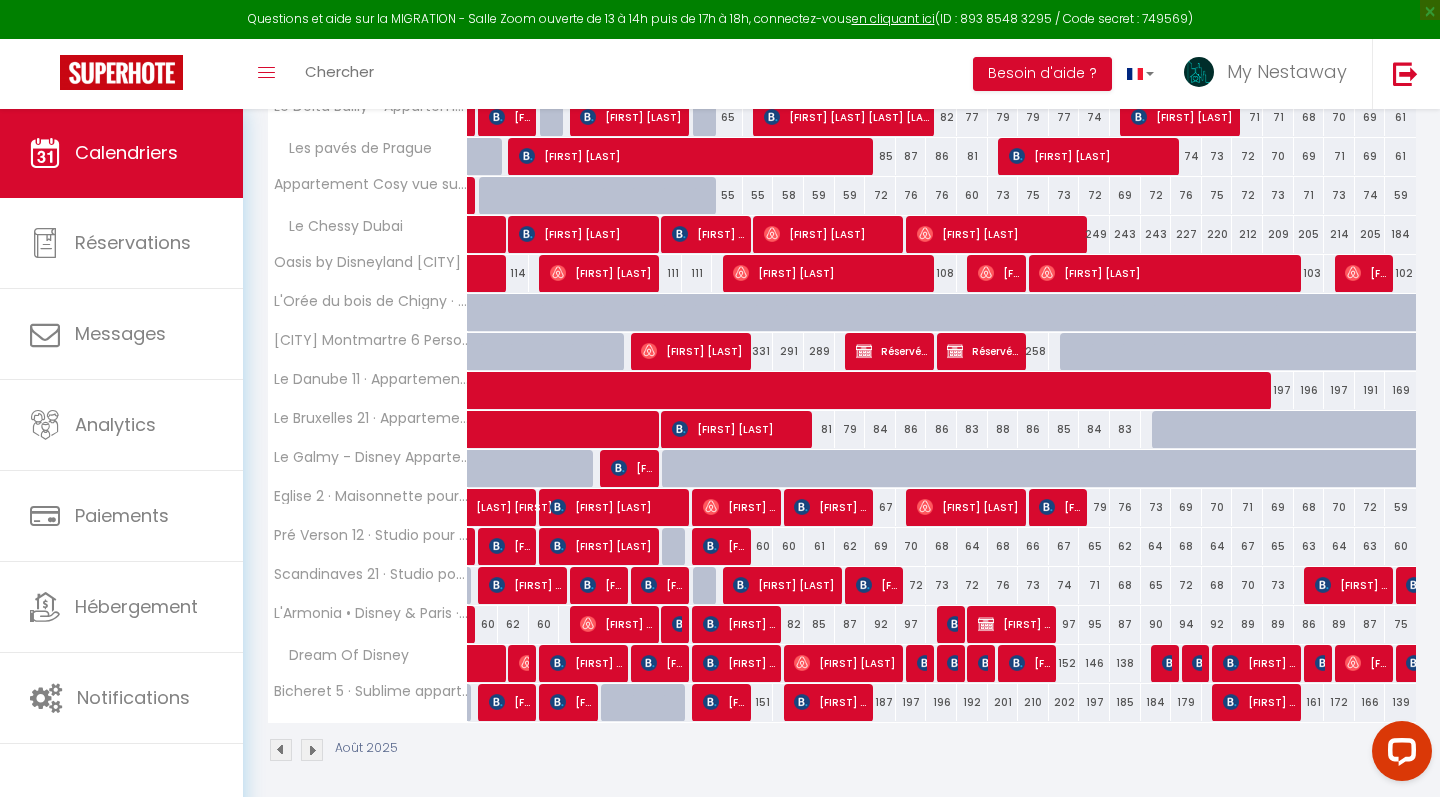 click on "[FIRST] [LAST]" at bounding box center [739, 624] 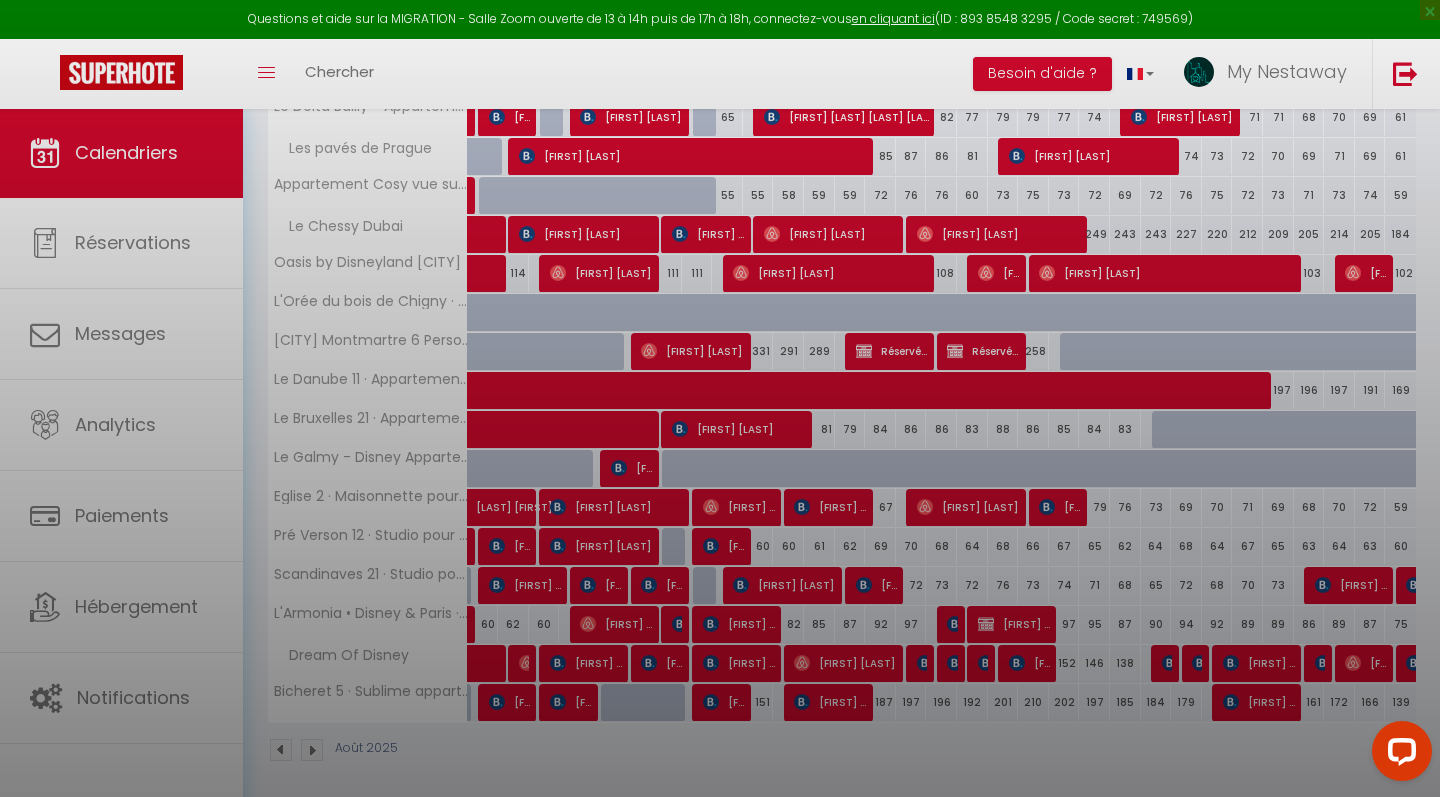 select on "OK" 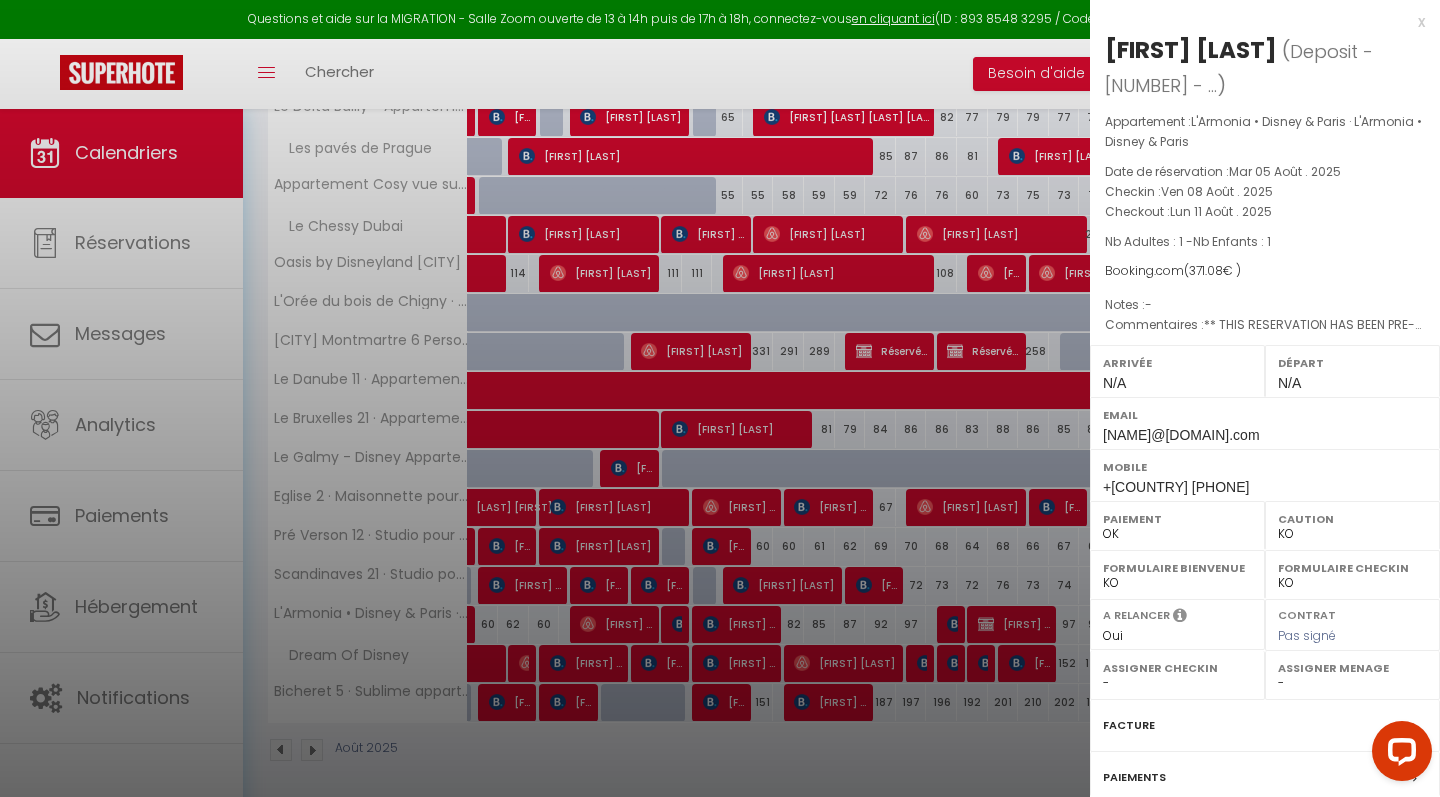 select on "38235" 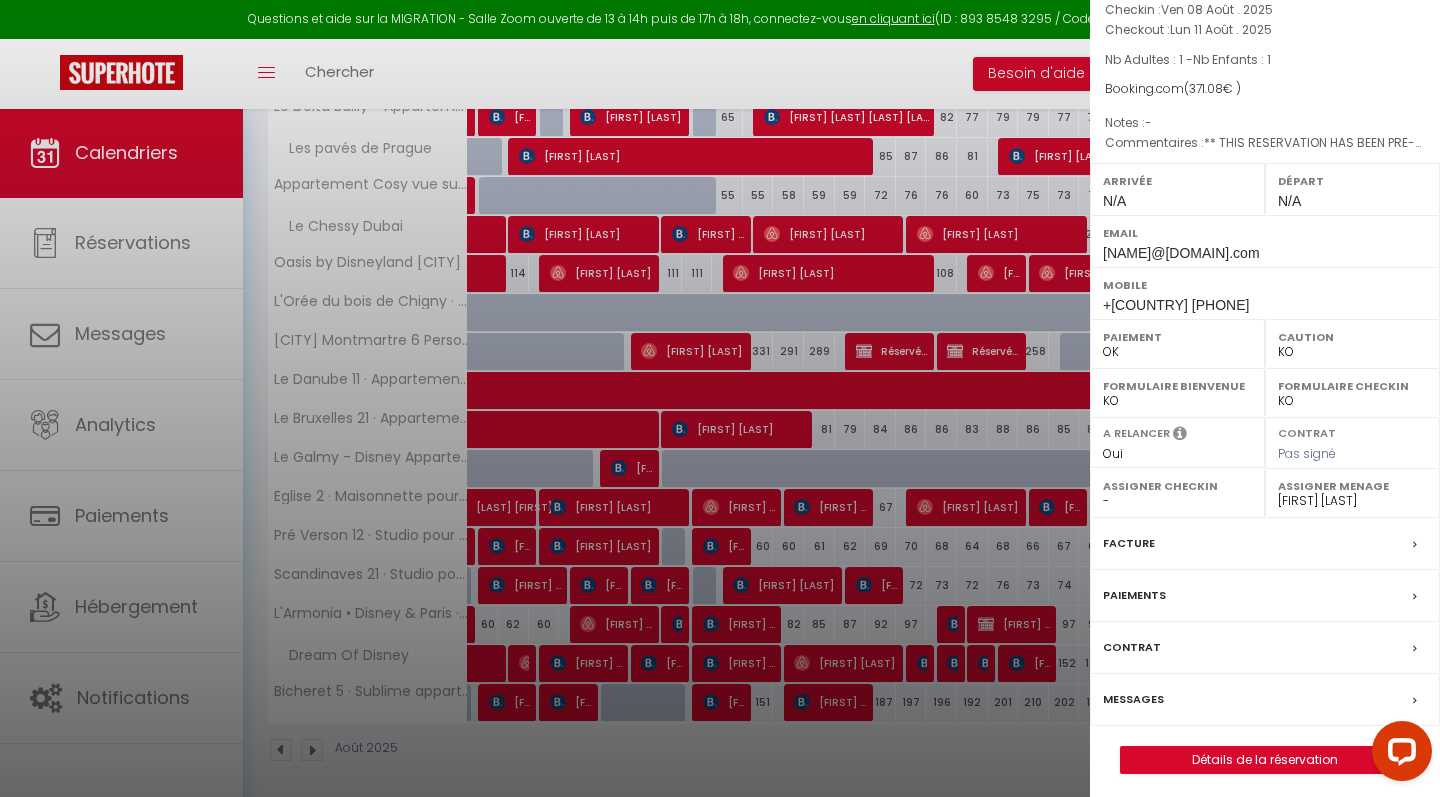 scroll, scrollTop: 181, scrollLeft: 0, axis: vertical 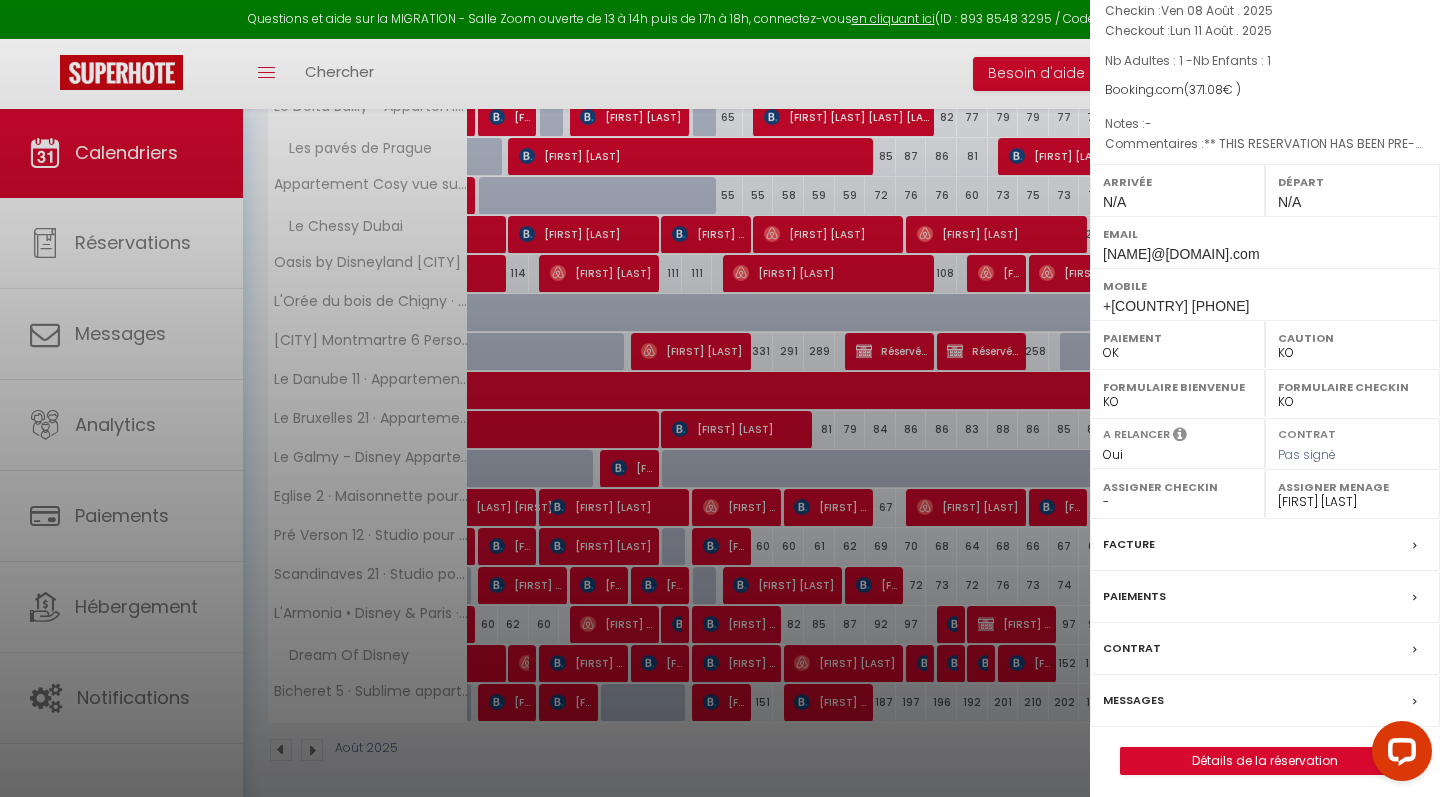 click on "Messages" at bounding box center [1133, 700] 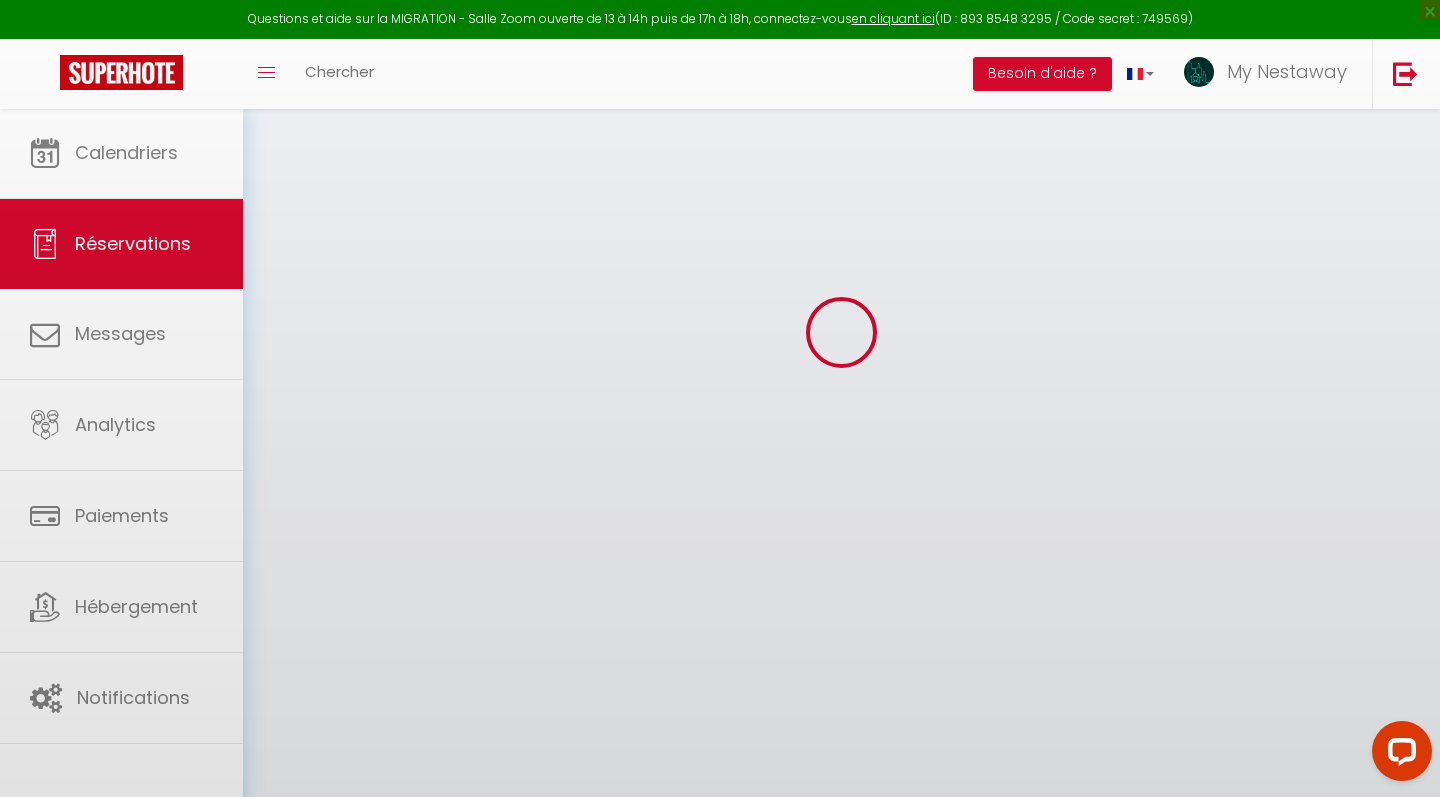 scroll, scrollTop: 0, scrollLeft: 0, axis: both 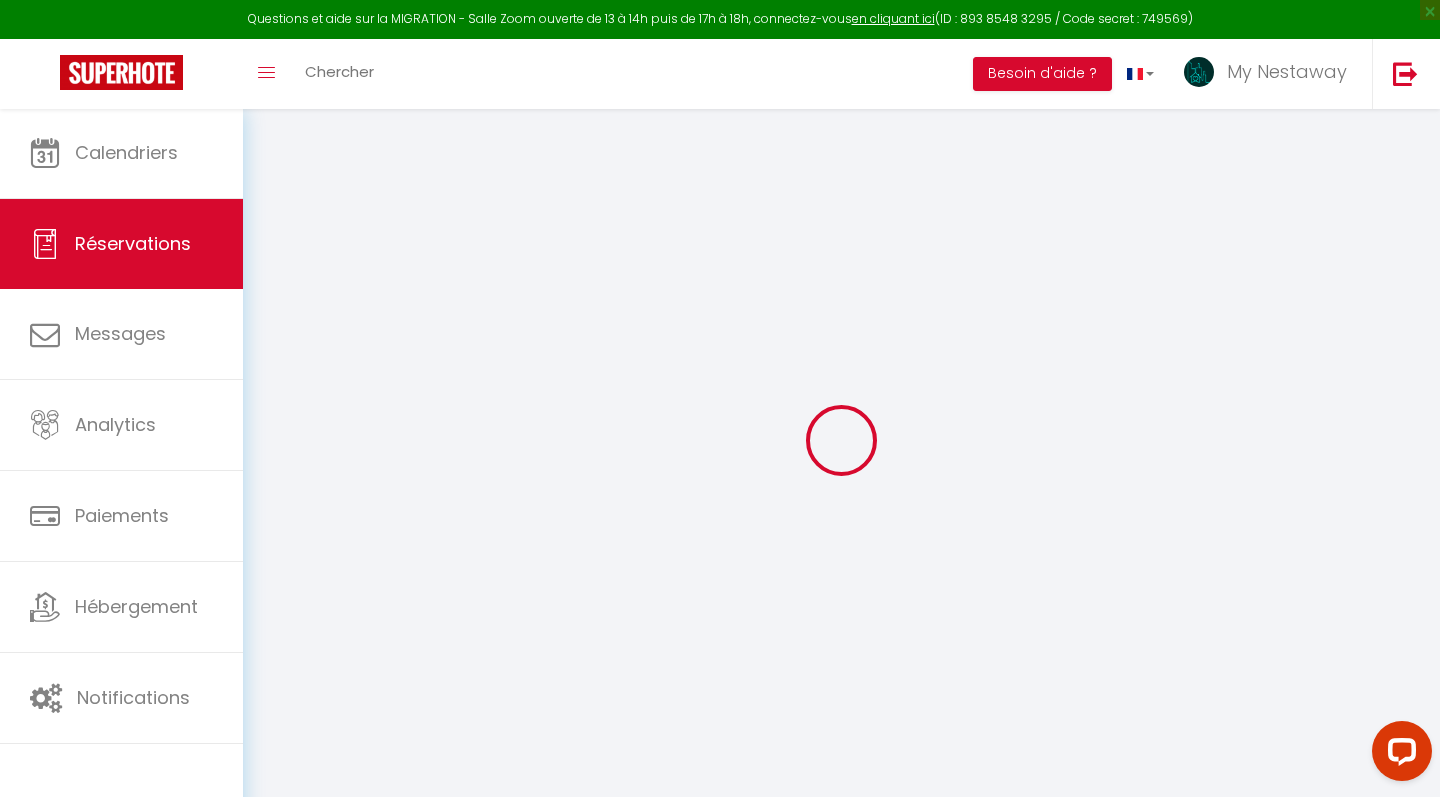 type on "TALL" 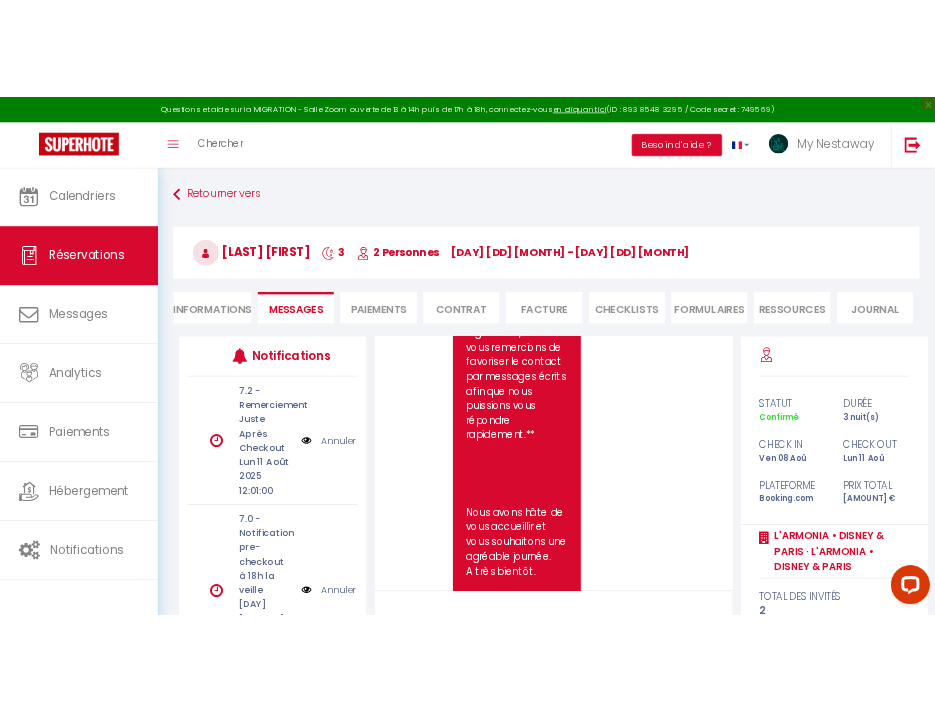 scroll, scrollTop: 4631, scrollLeft: 0, axis: vertical 